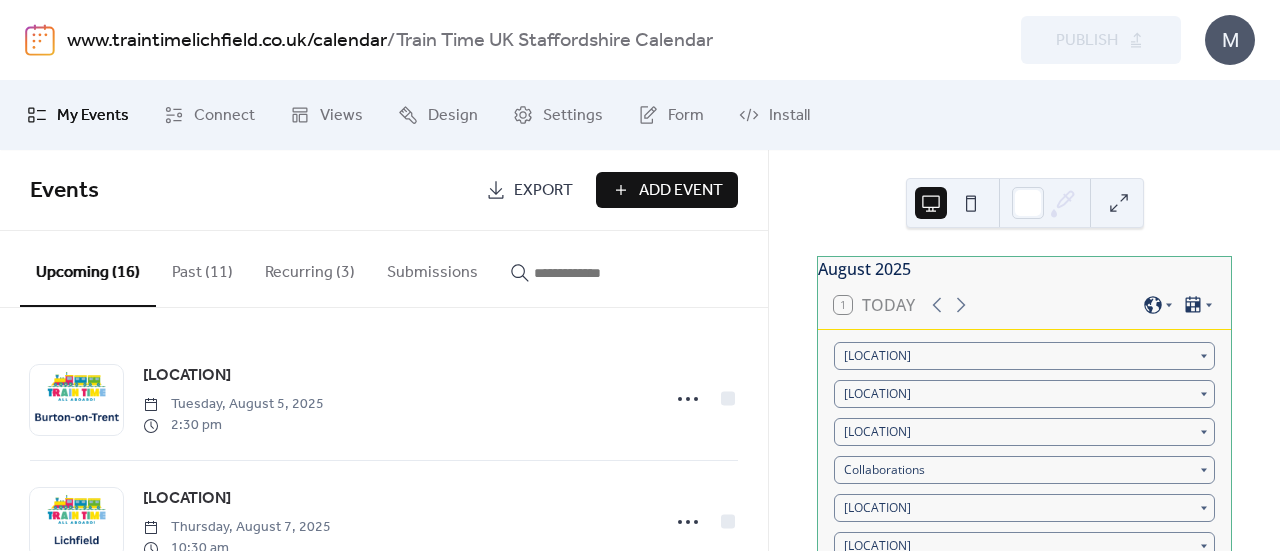 scroll, scrollTop: 0, scrollLeft: 0, axis: both 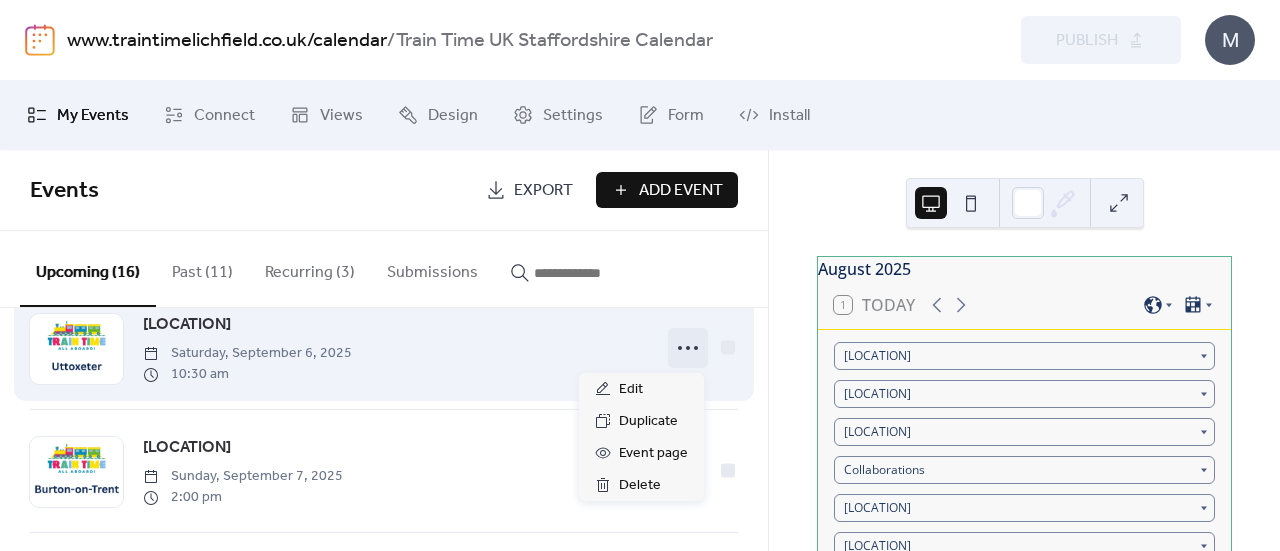 click 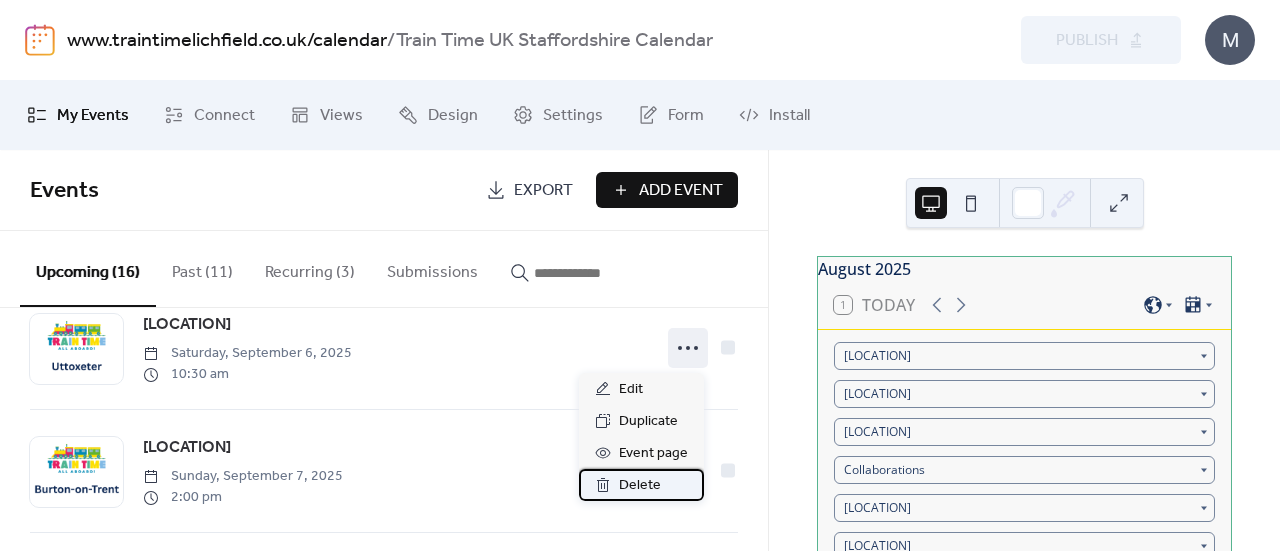 click on "Delete" at bounding box center (640, 486) 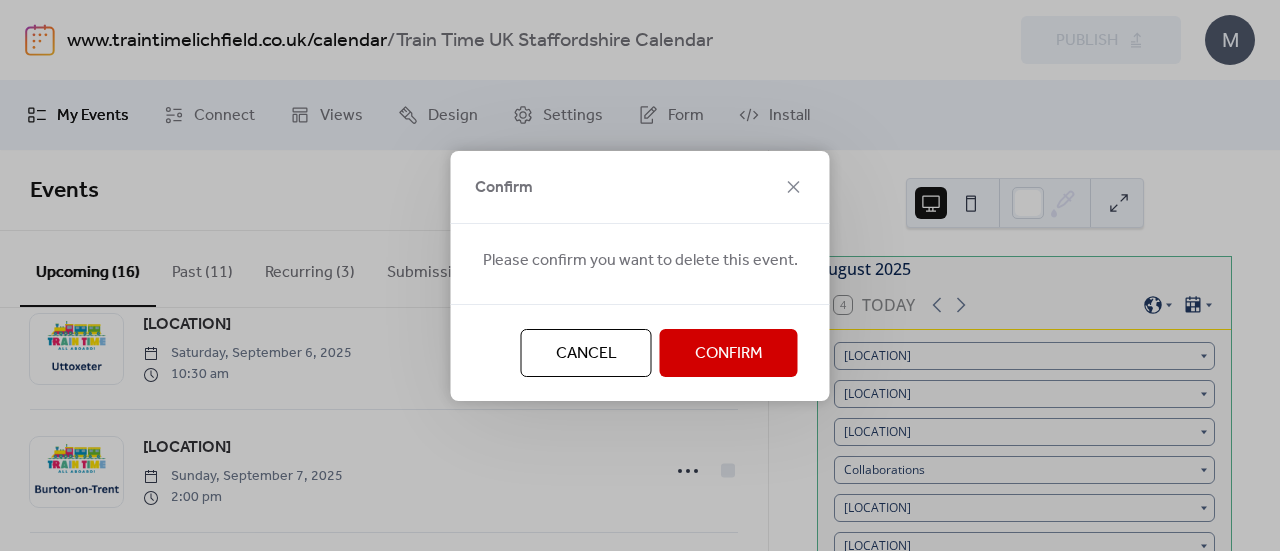 click on "Confirm" at bounding box center [729, 354] 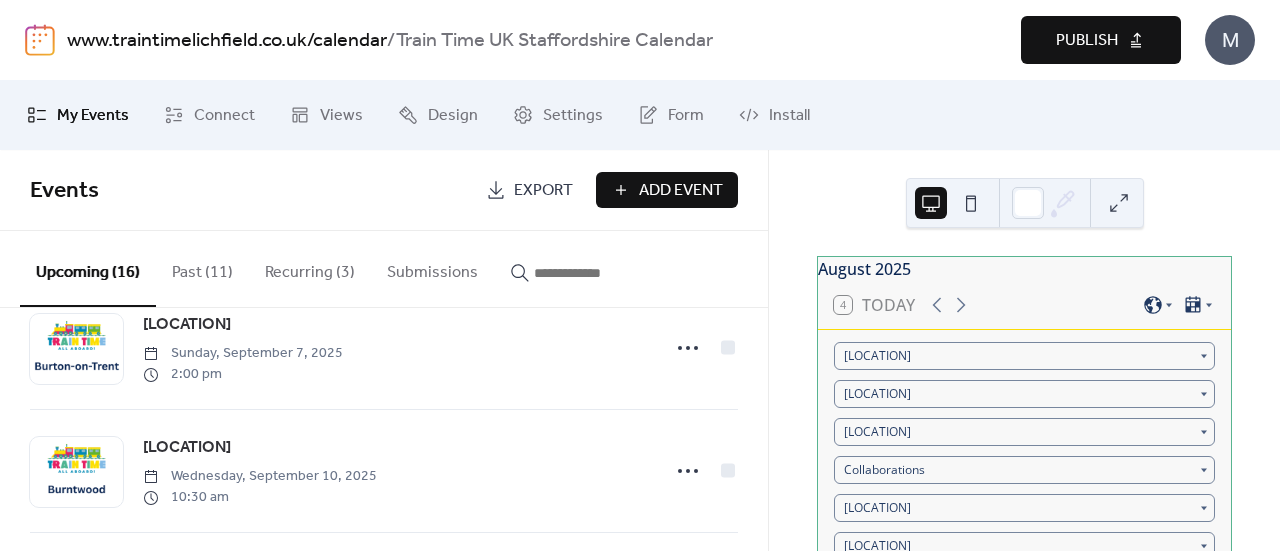 scroll, scrollTop: 1281, scrollLeft: 0, axis: vertical 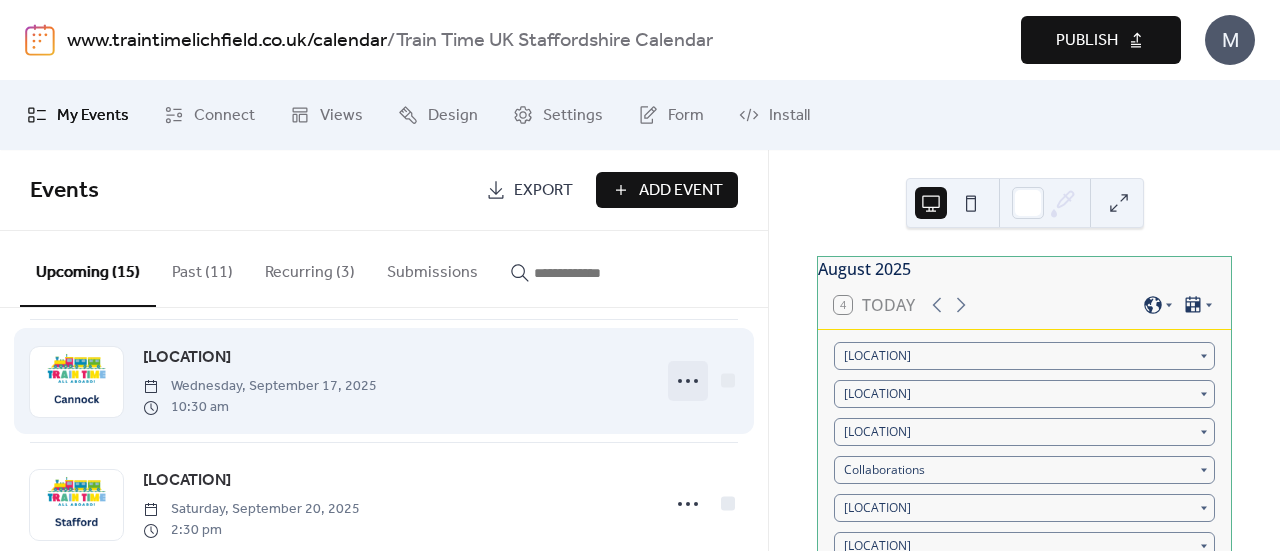 click 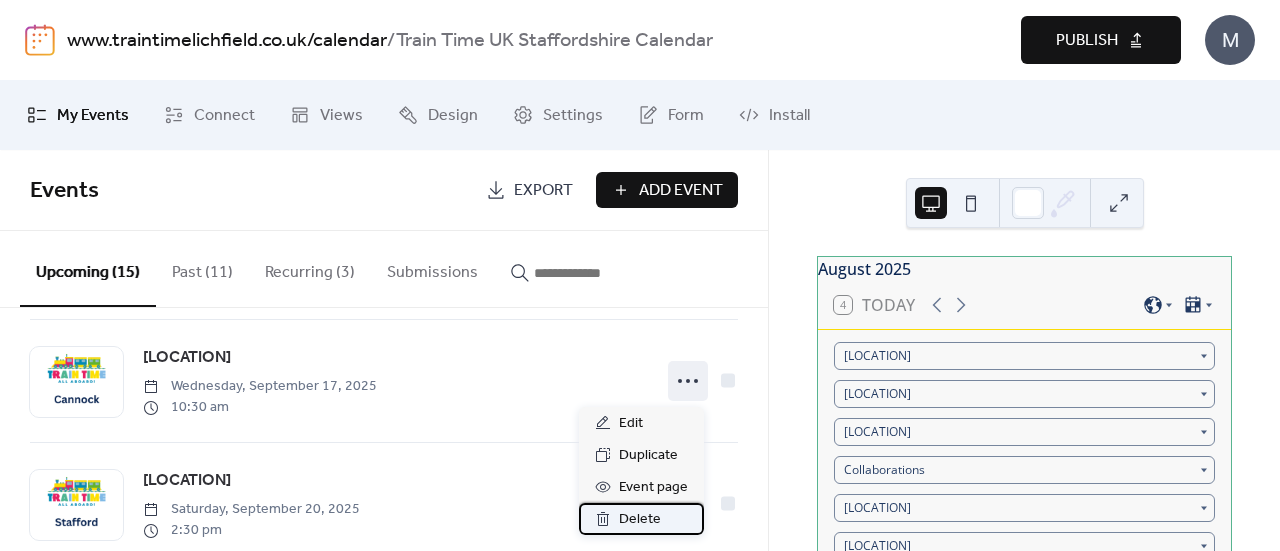 click on "Delete" at bounding box center (640, 520) 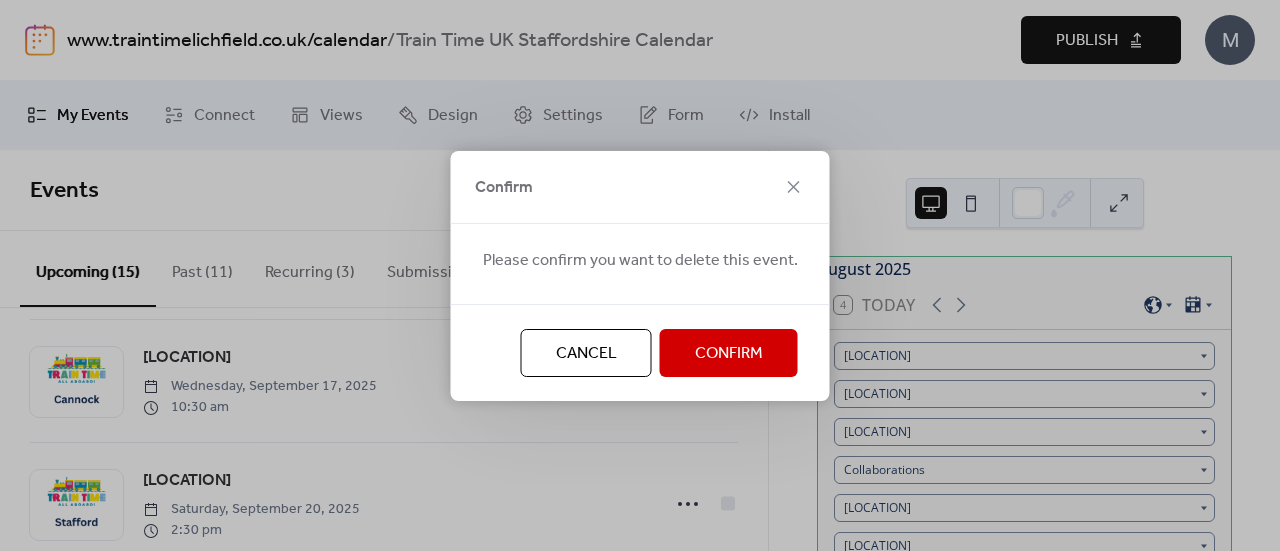 click on "Confirm" at bounding box center [729, 354] 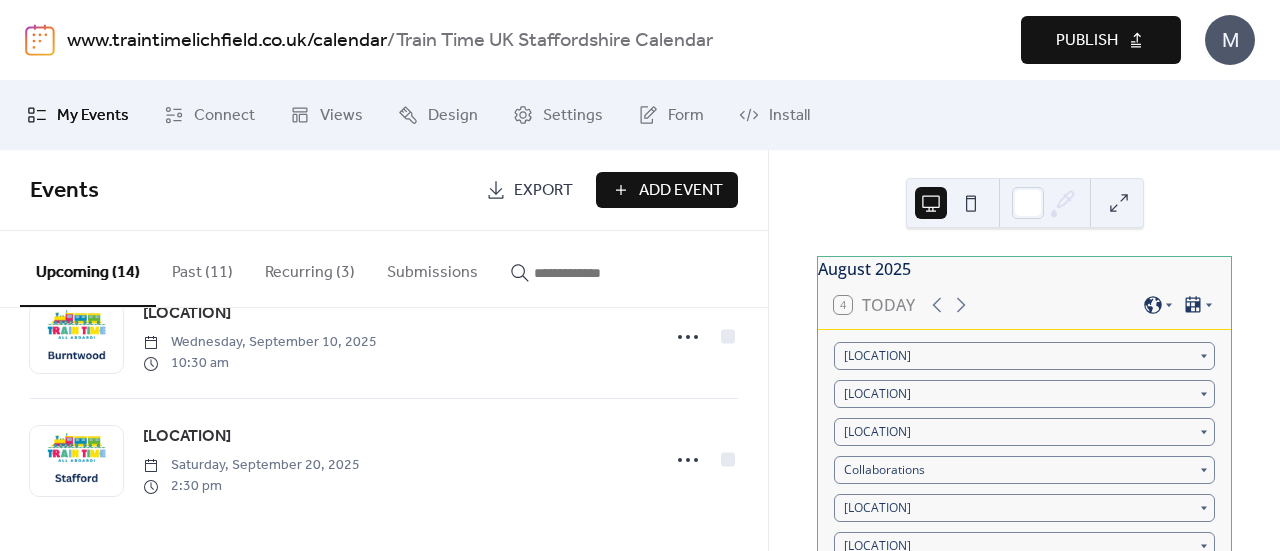 scroll, scrollTop: 1540, scrollLeft: 0, axis: vertical 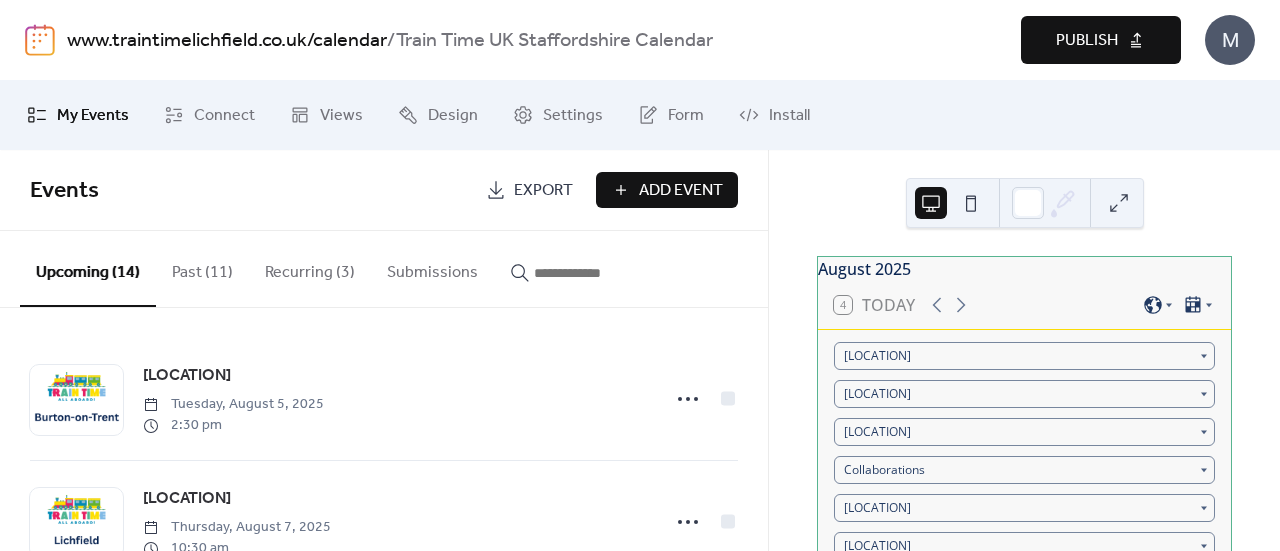 click on "Recurring (3)" at bounding box center (310, 268) 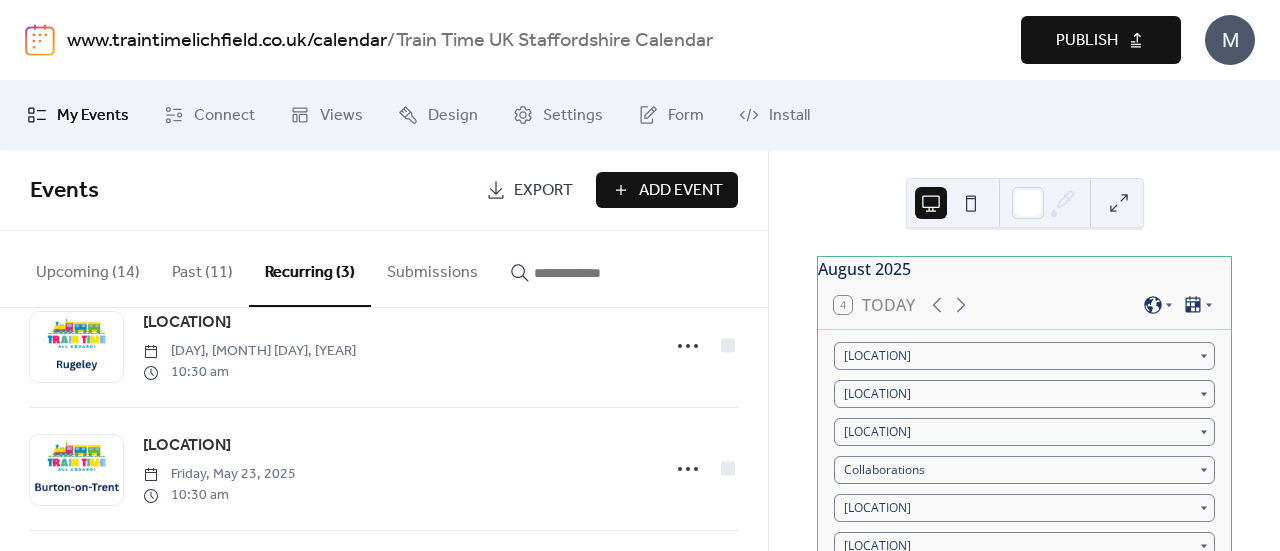 scroll, scrollTop: 0, scrollLeft: 0, axis: both 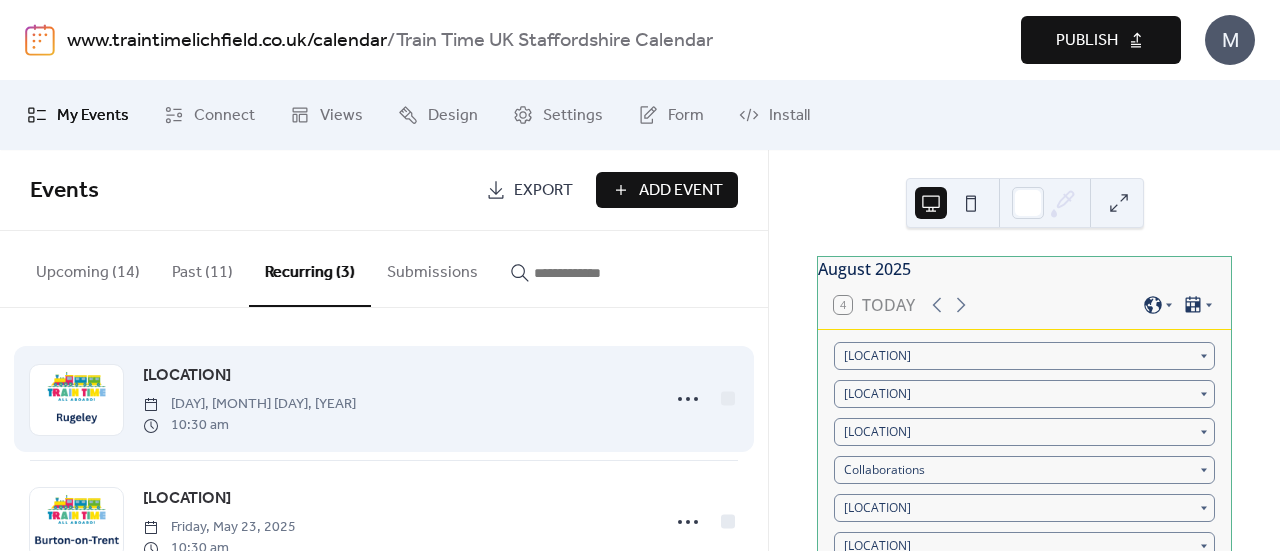 click on "[CITY] [DAY], [MONTH] [DAY], [YEAR] [TIME]" at bounding box center [395, 399] 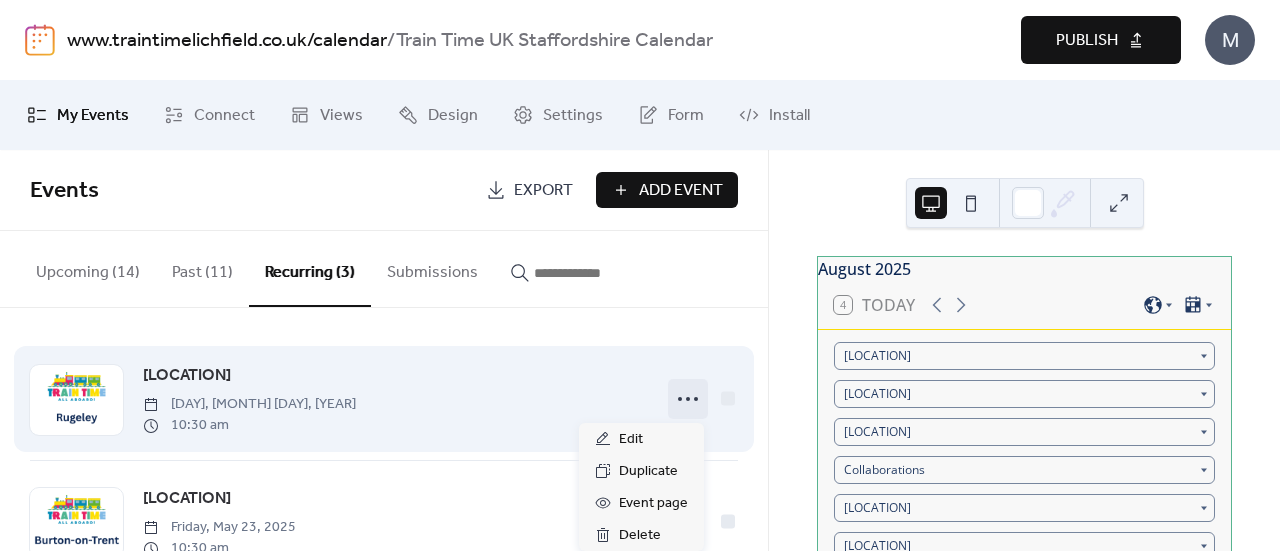 click 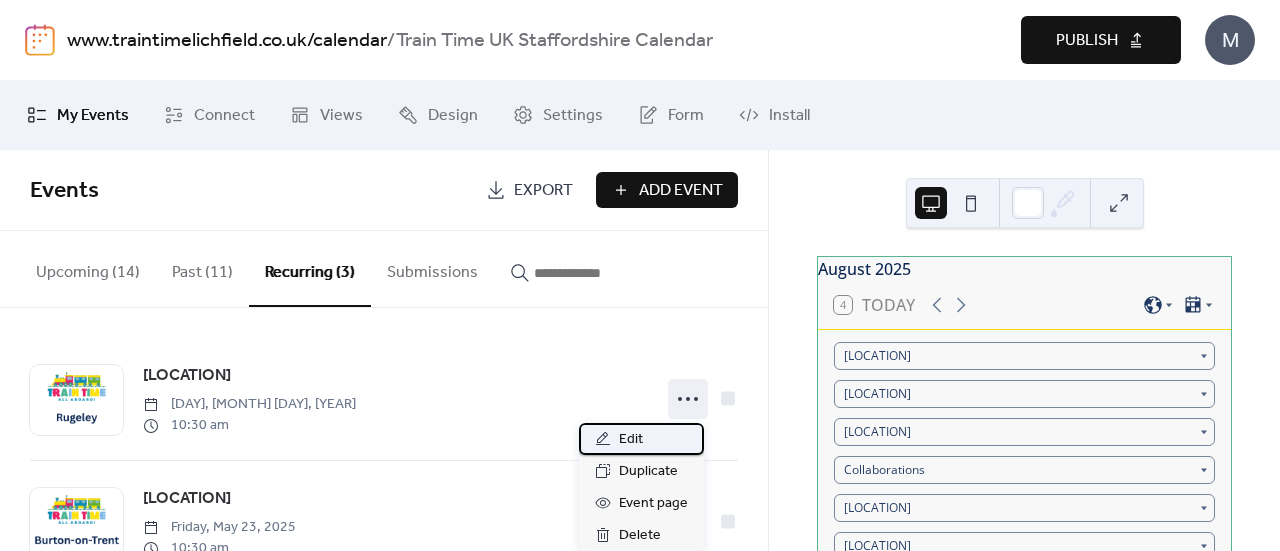 click on "Edit" at bounding box center (631, 440) 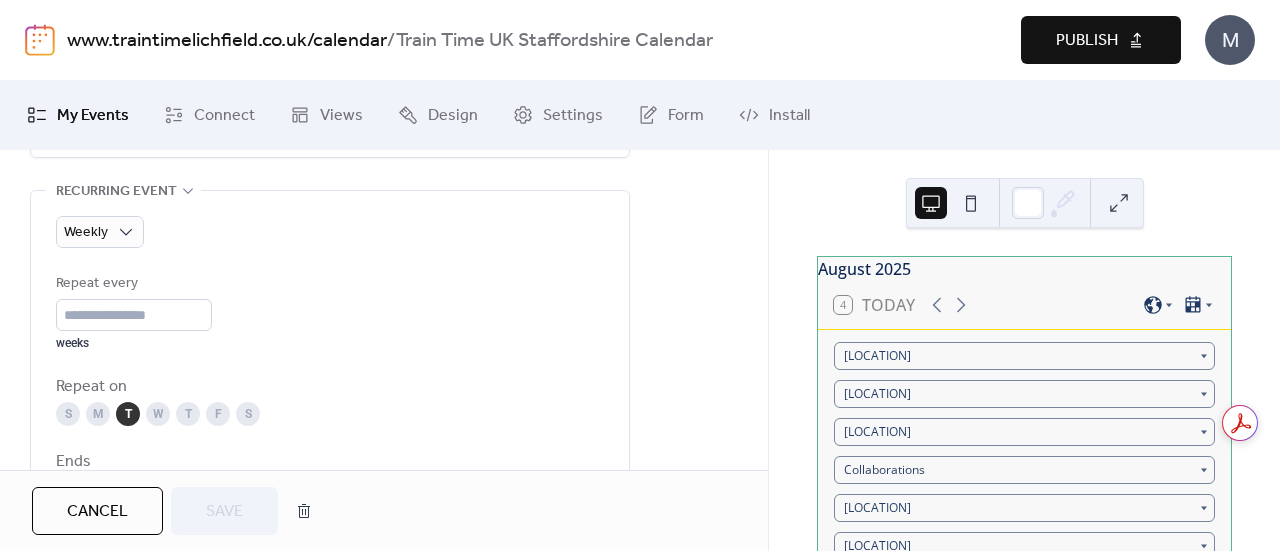 scroll, scrollTop: 912, scrollLeft: 0, axis: vertical 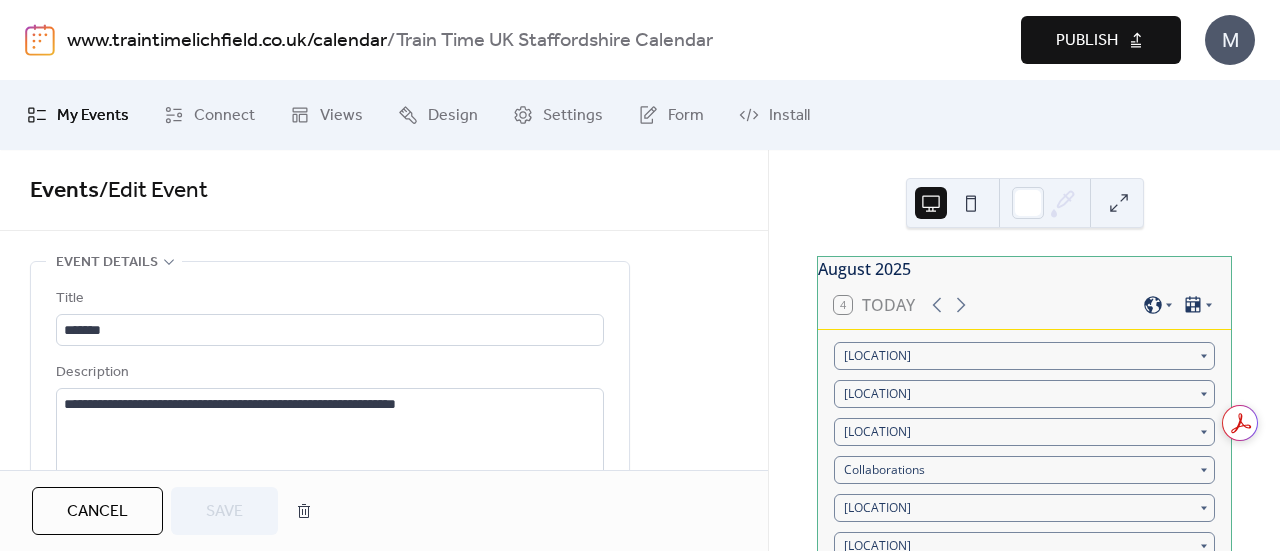 click on "Events  /  Edit Event" at bounding box center (384, 190) 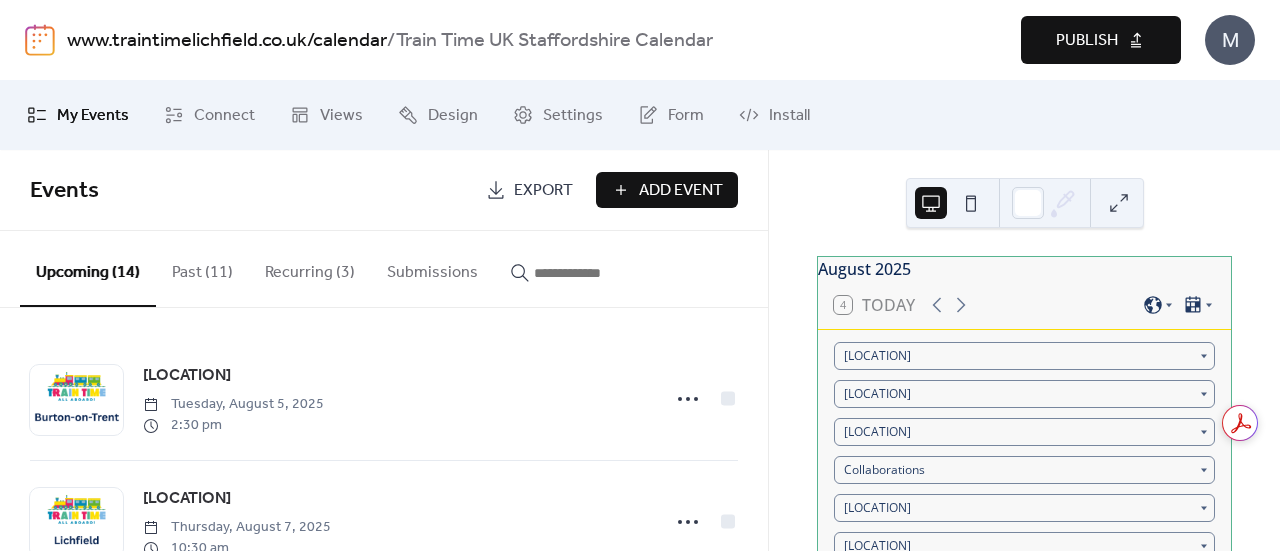 click on "Publish" at bounding box center [1087, 41] 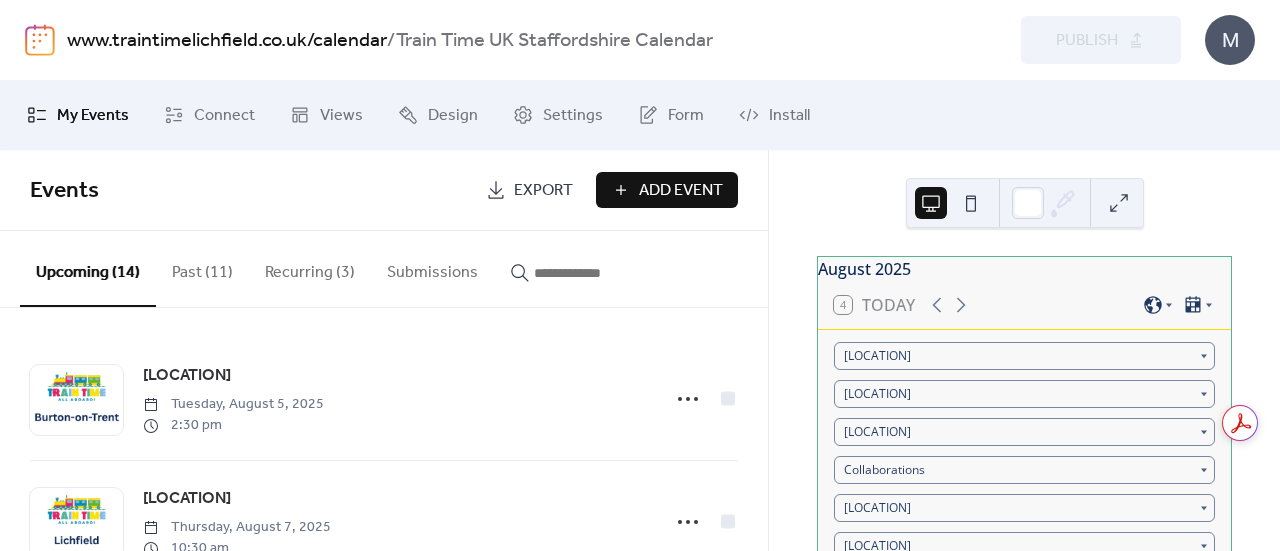 click on "Recurring (3)" at bounding box center [310, 268] 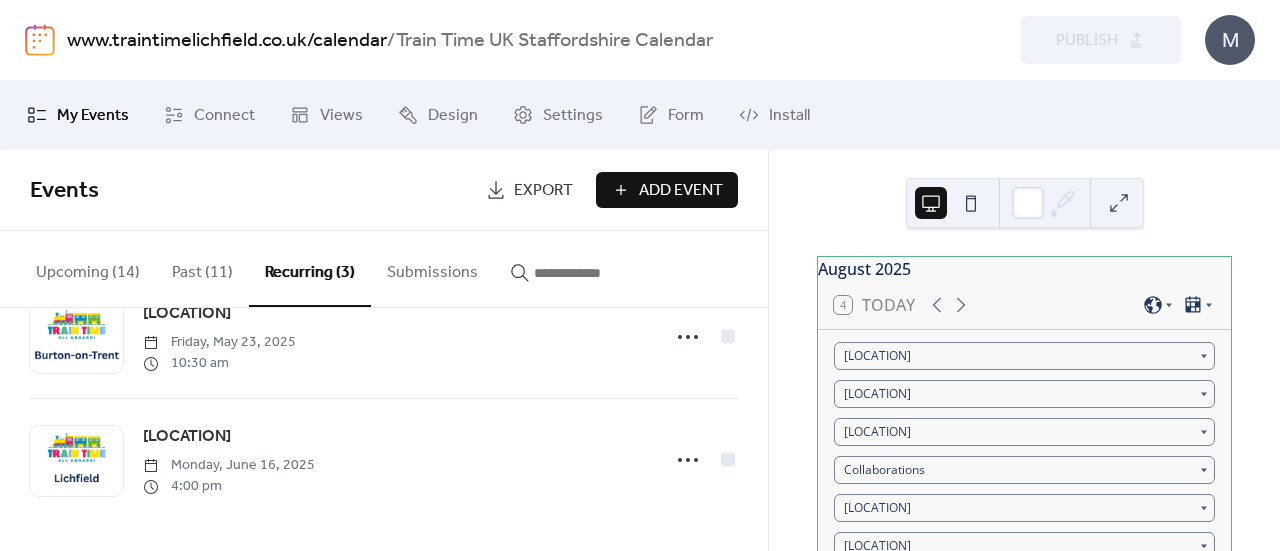 scroll, scrollTop: 0, scrollLeft: 0, axis: both 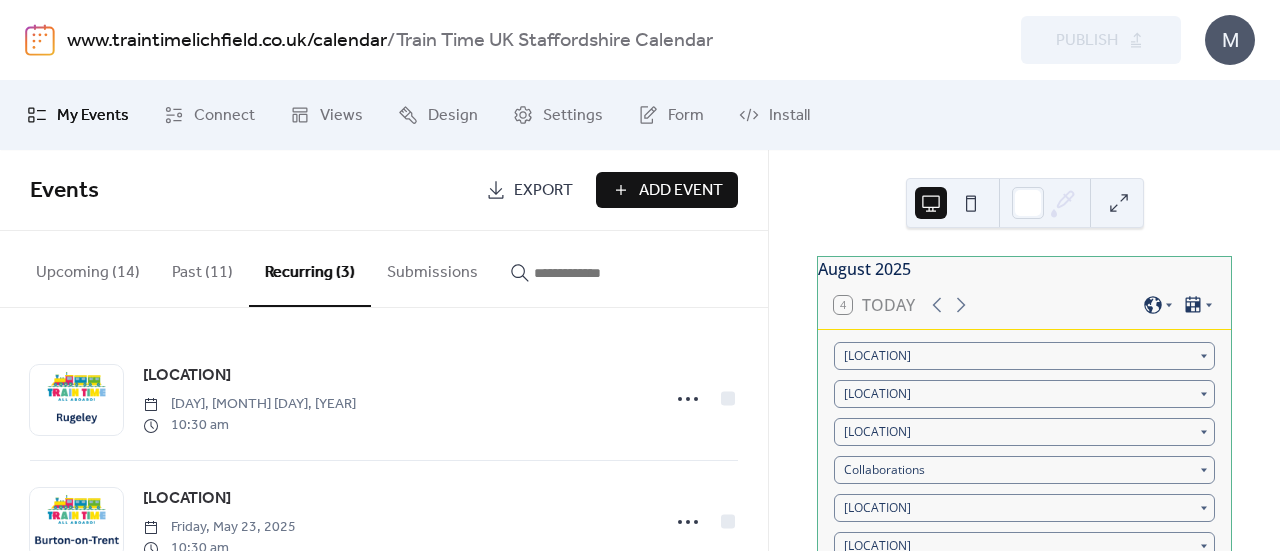 click on "Upcoming (14)" at bounding box center (88, 268) 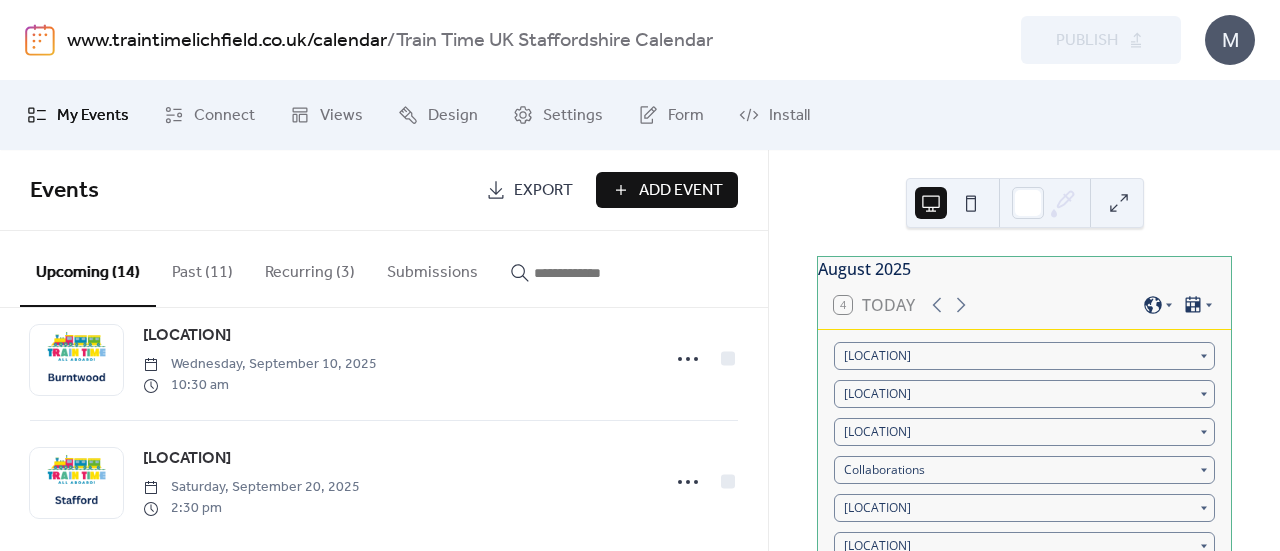 scroll, scrollTop: 1540, scrollLeft: 0, axis: vertical 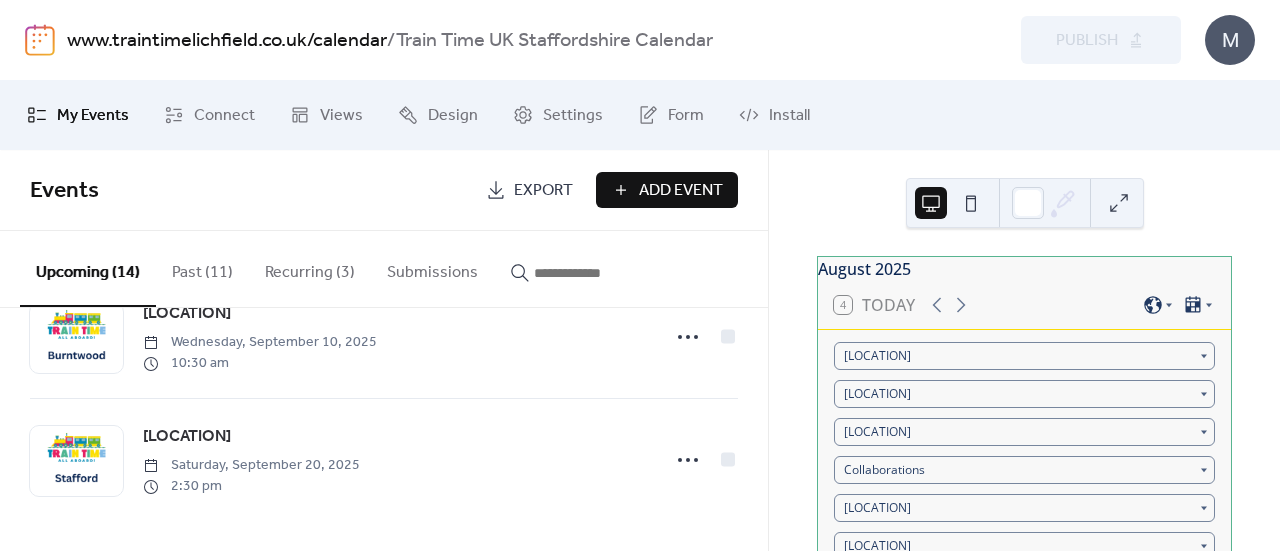 click on "Past (11)" at bounding box center [202, 268] 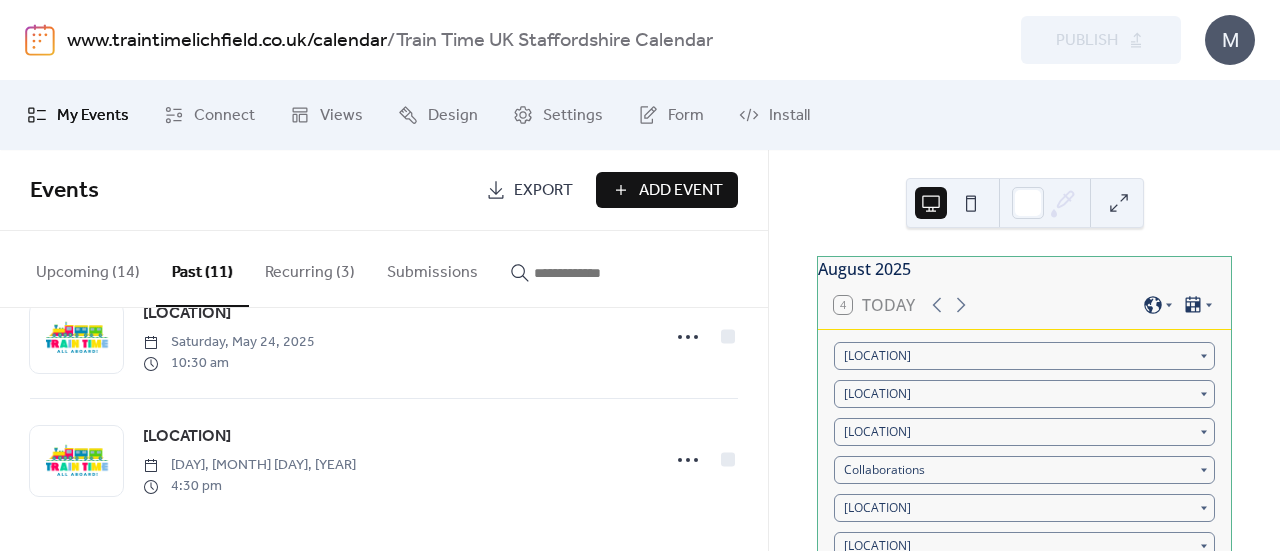 scroll, scrollTop: 0, scrollLeft: 0, axis: both 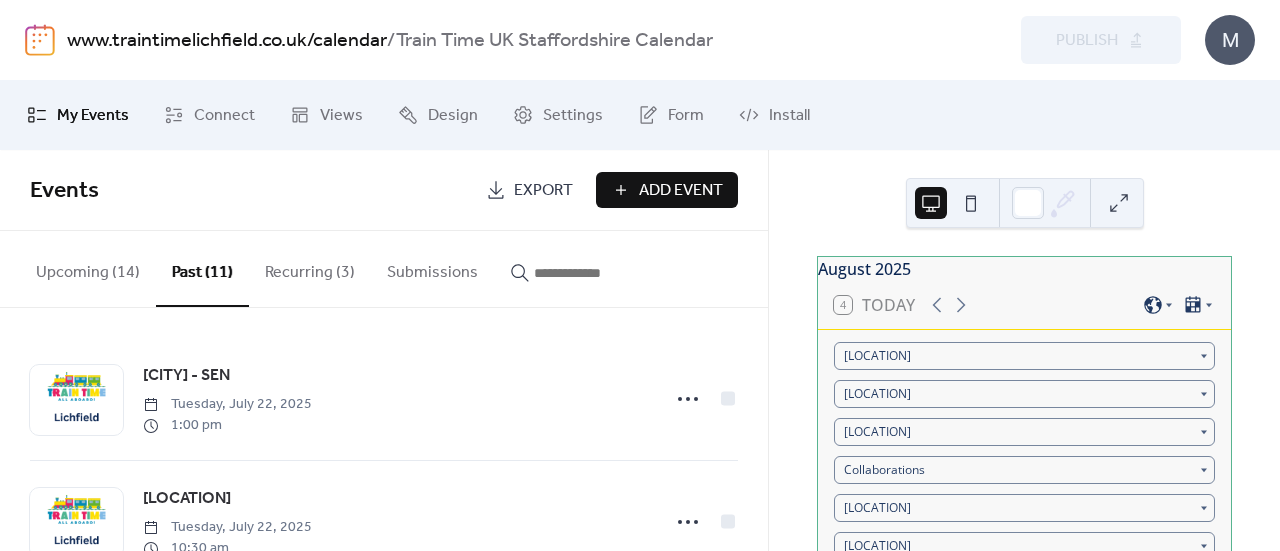 click on "Upcoming (14)" at bounding box center [88, 268] 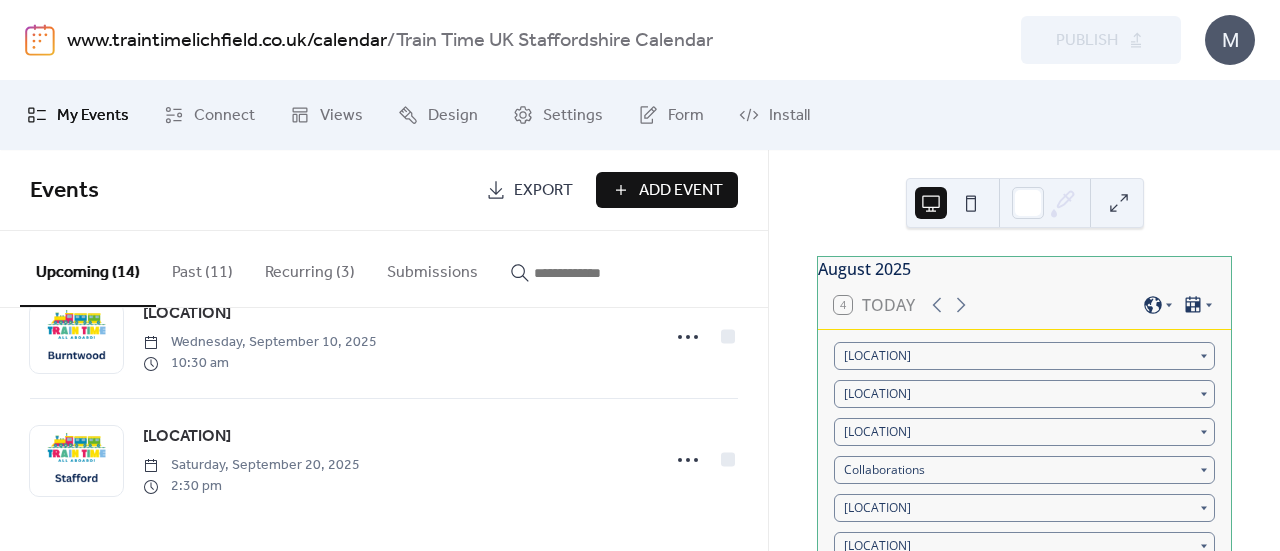 click on "Past (11)" at bounding box center [202, 268] 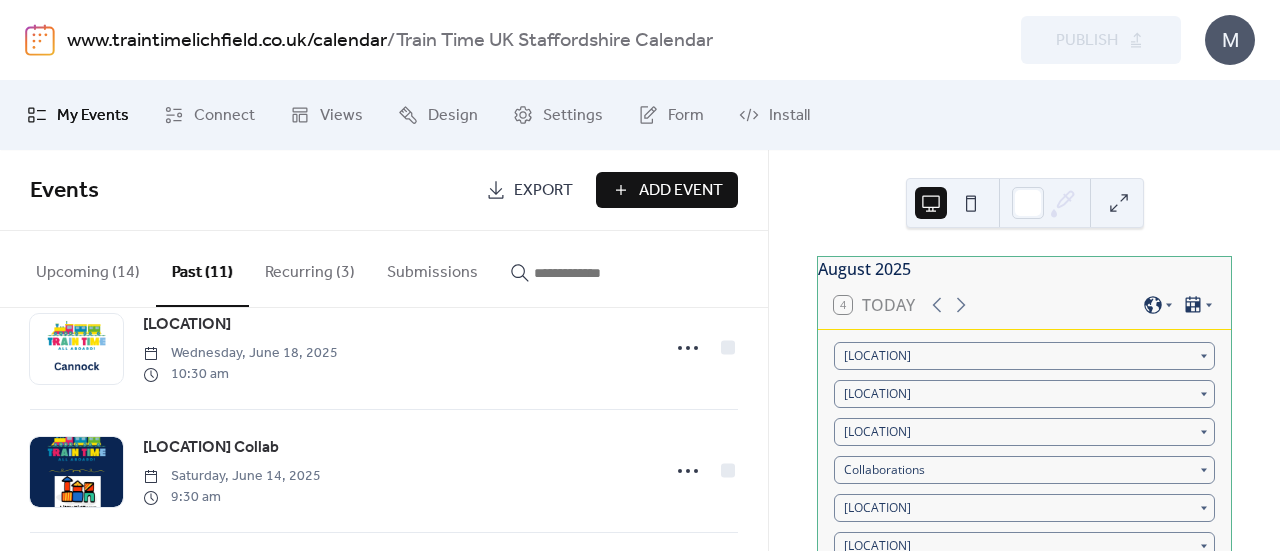 scroll, scrollTop: 781, scrollLeft: 0, axis: vertical 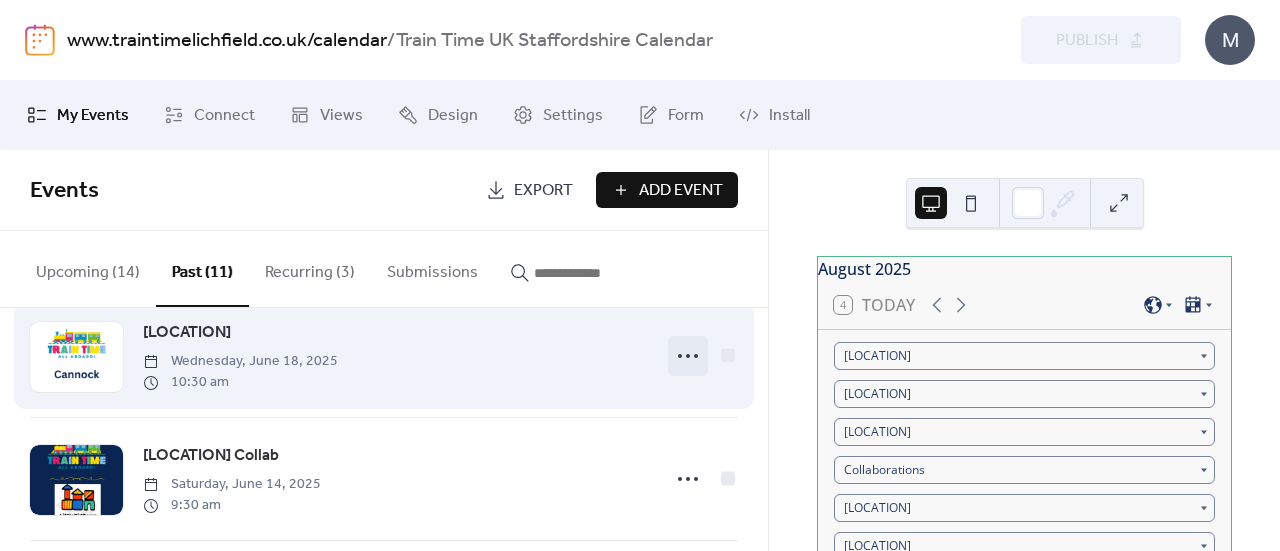 click 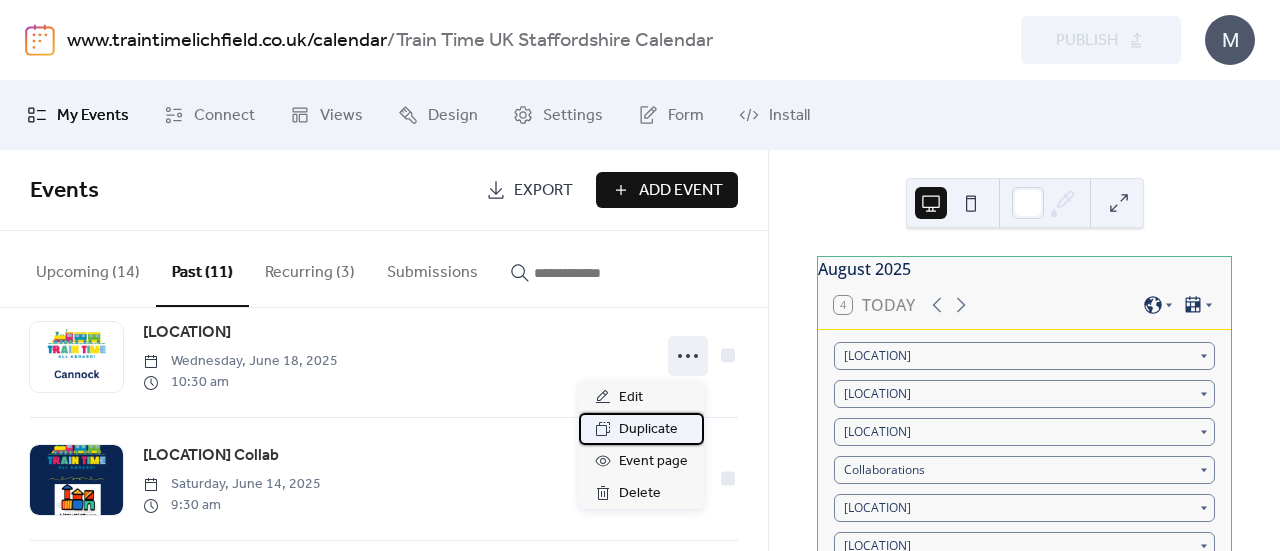 click on "Duplicate" at bounding box center (648, 430) 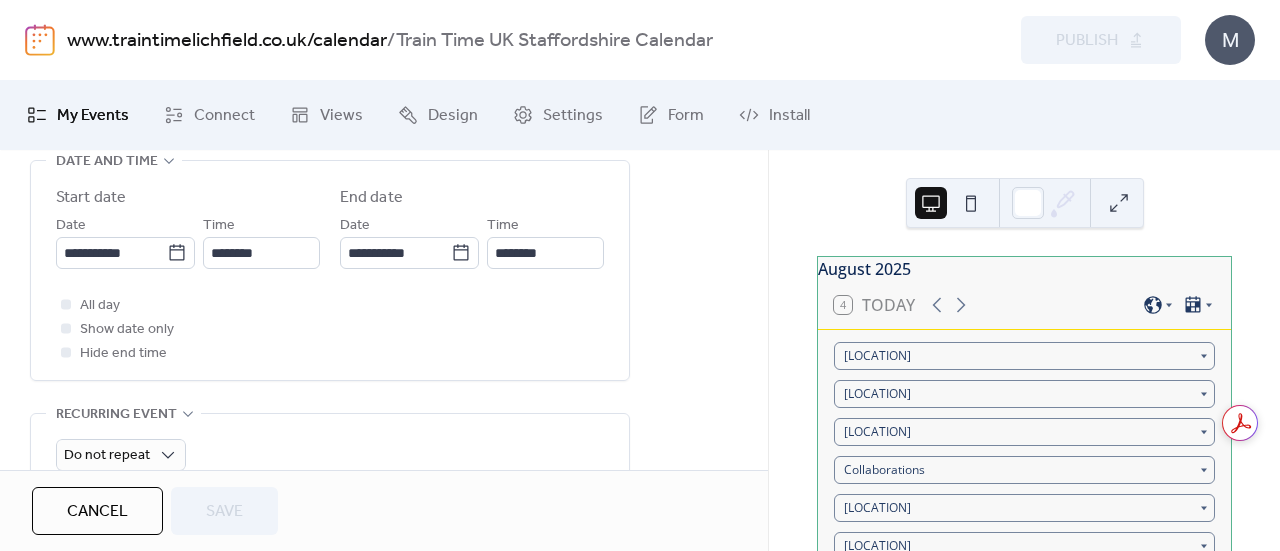 scroll, scrollTop: 688, scrollLeft: 0, axis: vertical 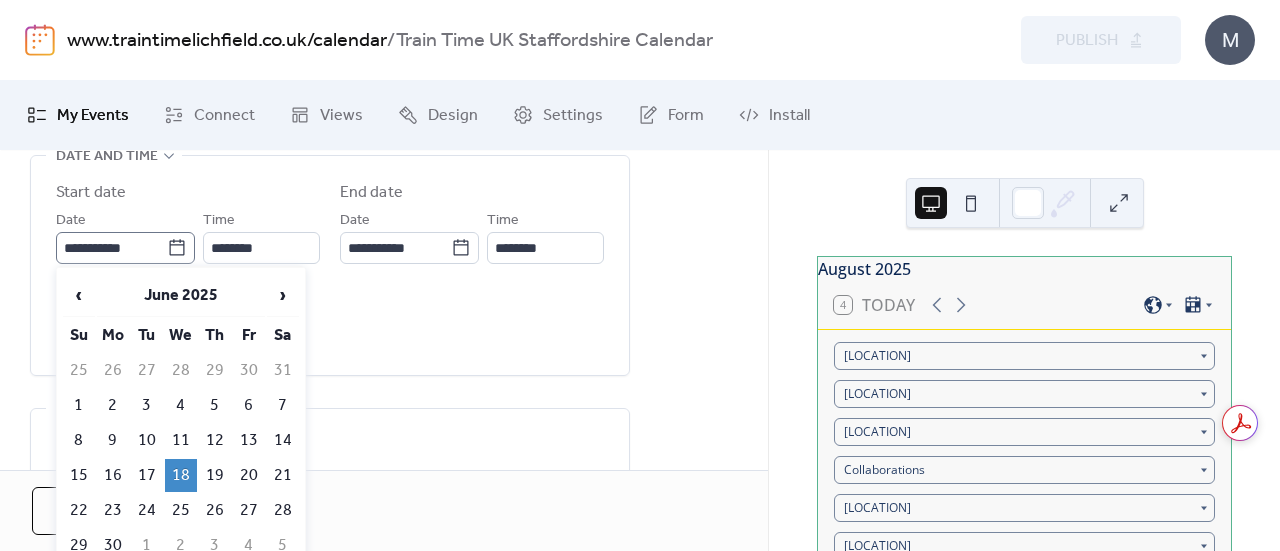 click 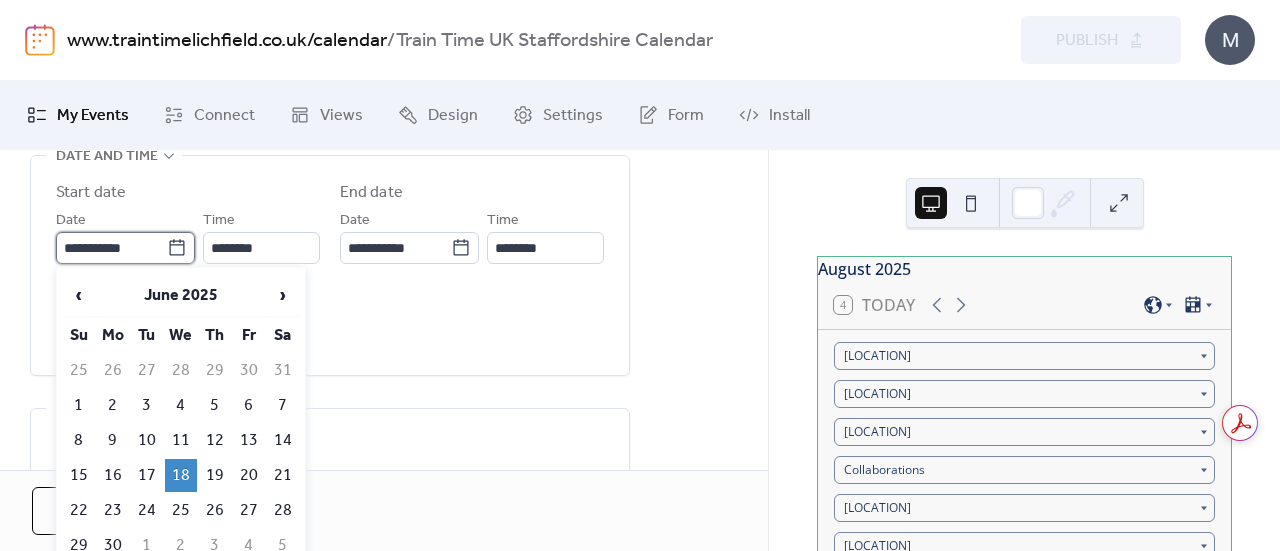 click on "**********" at bounding box center (111, 248) 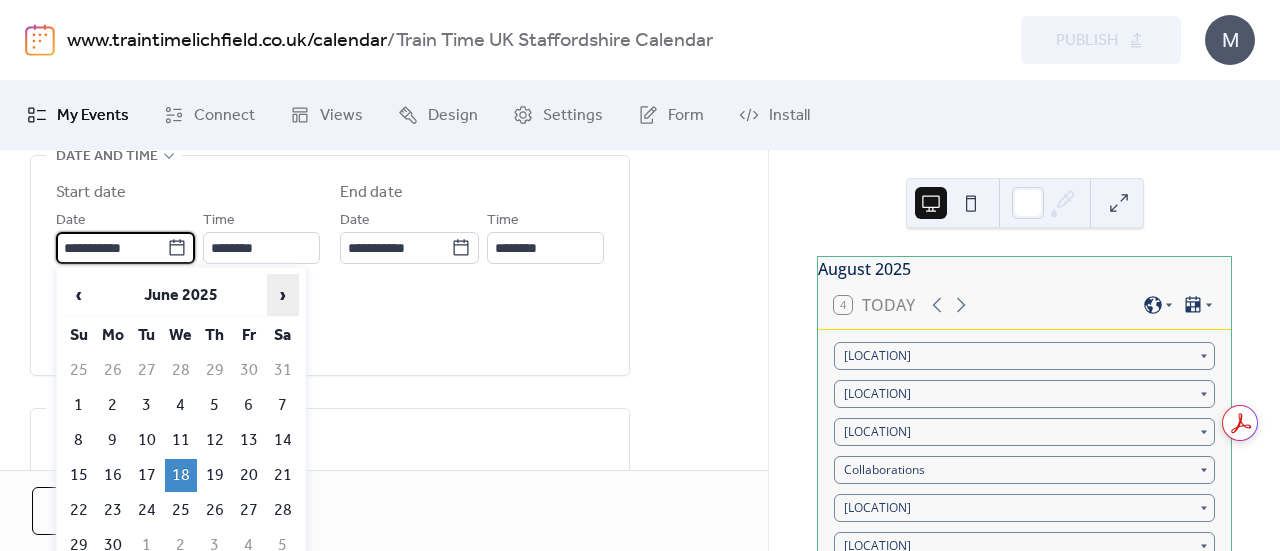 click on "›" at bounding box center (283, 295) 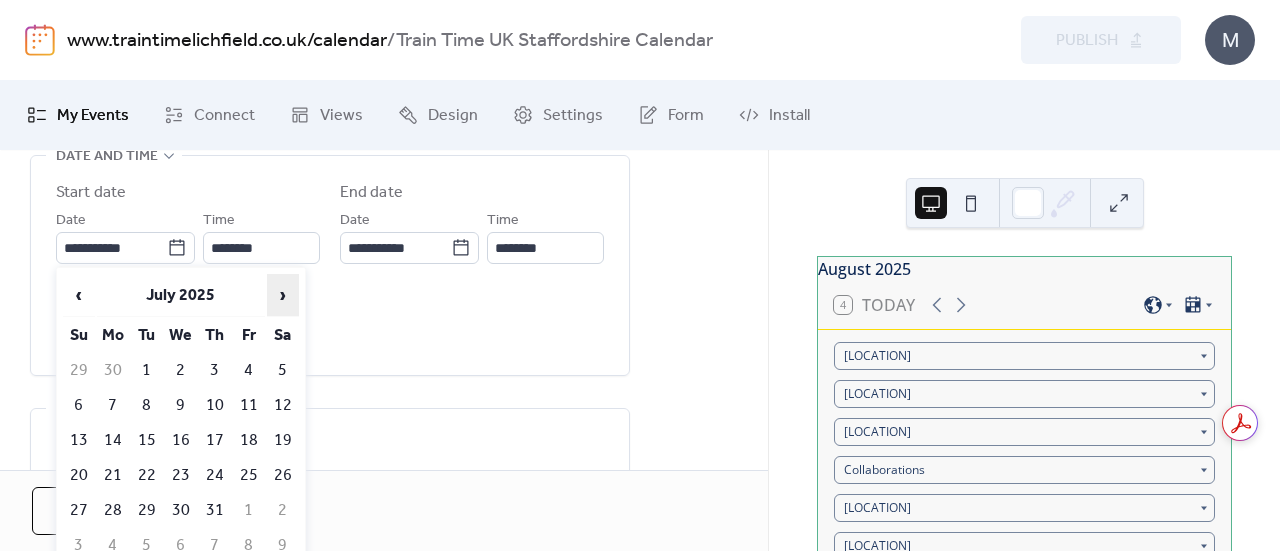 click on "›" at bounding box center (283, 295) 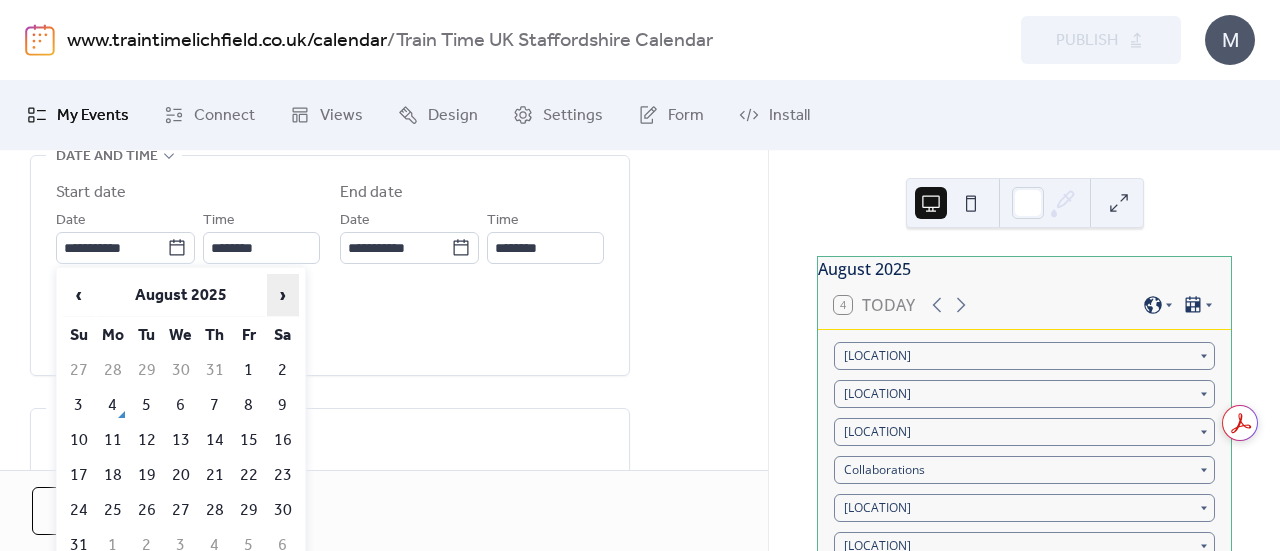 click on "›" at bounding box center (283, 295) 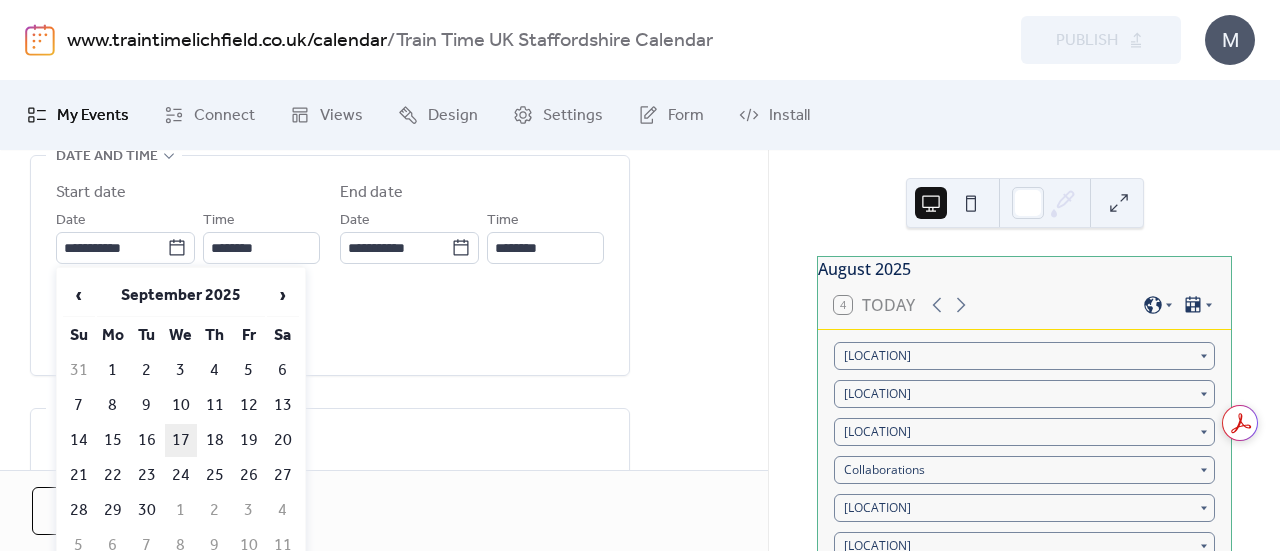 click on "17" at bounding box center (181, 440) 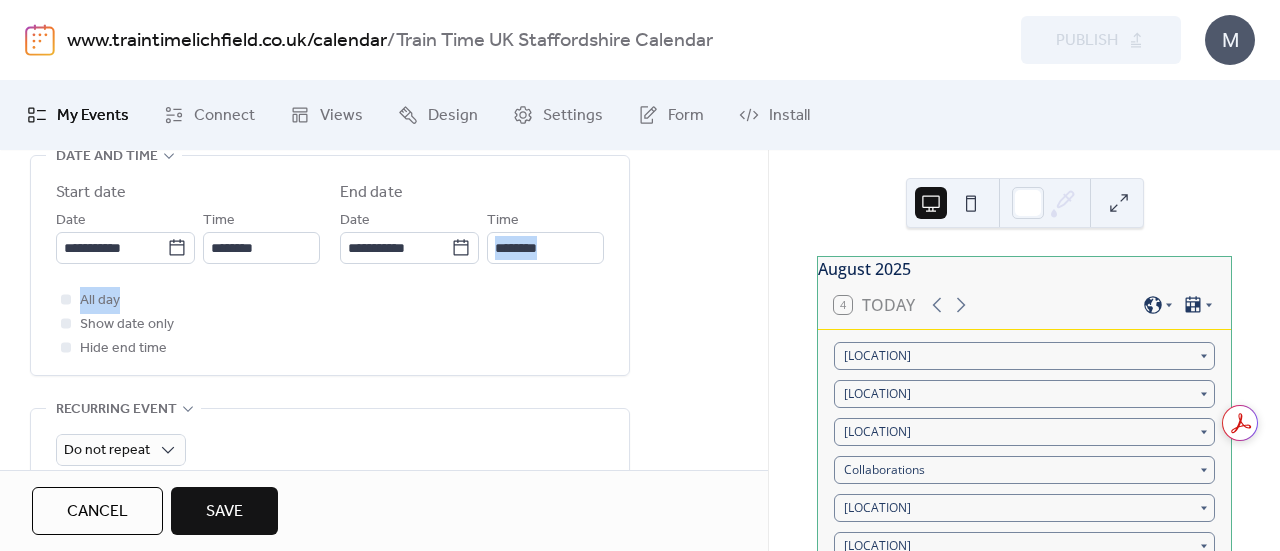 drag, startPoint x: 761, startPoint y: 257, endPoint x: 767, endPoint y: 293, distance: 36.496574 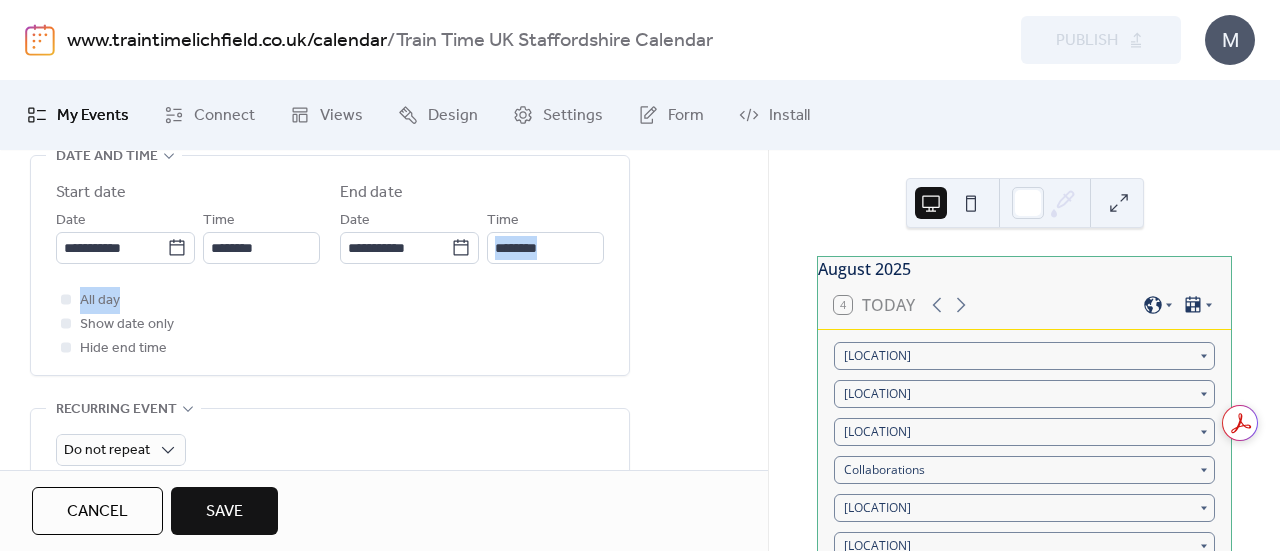 click on "**********" at bounding box center (384, 310) 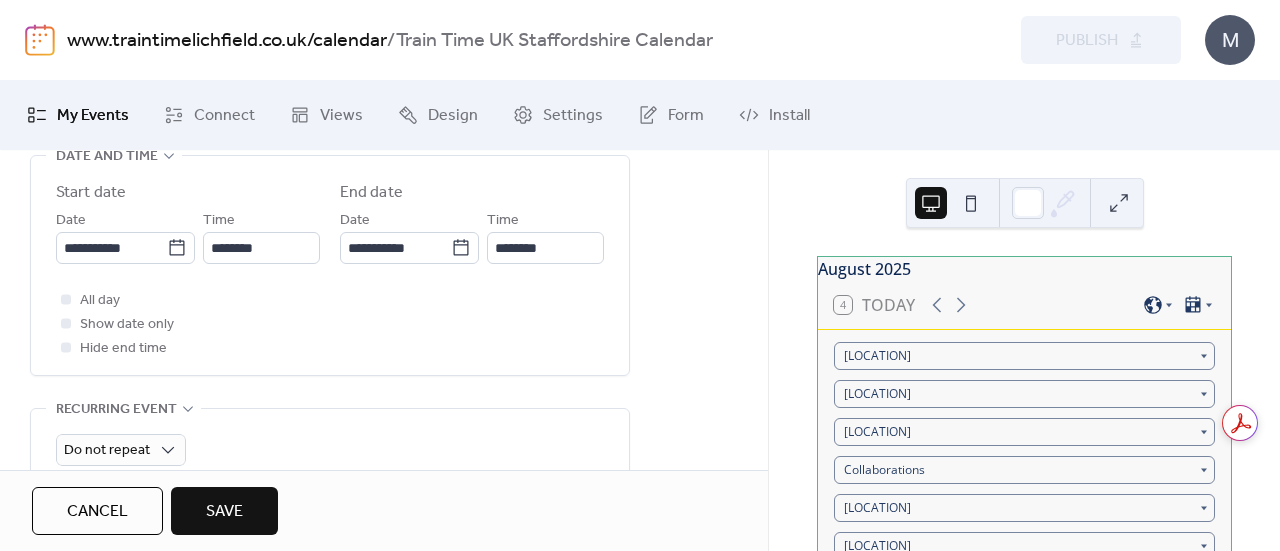 click on "**********" at bounding box center [384, 741] 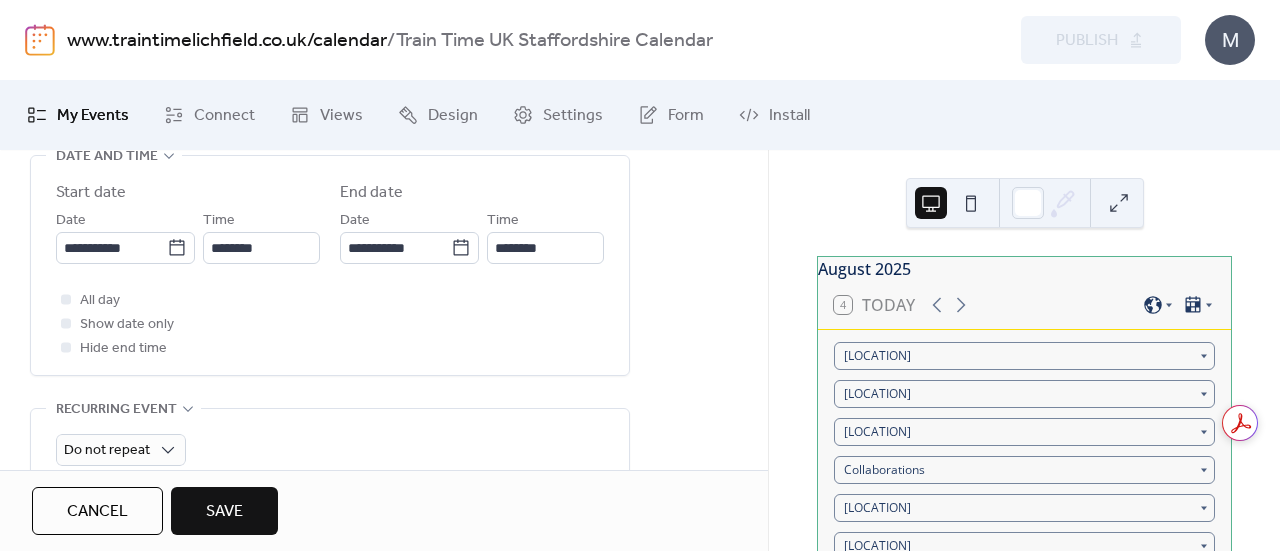 click on "**********" at bounding box center [384, 741] 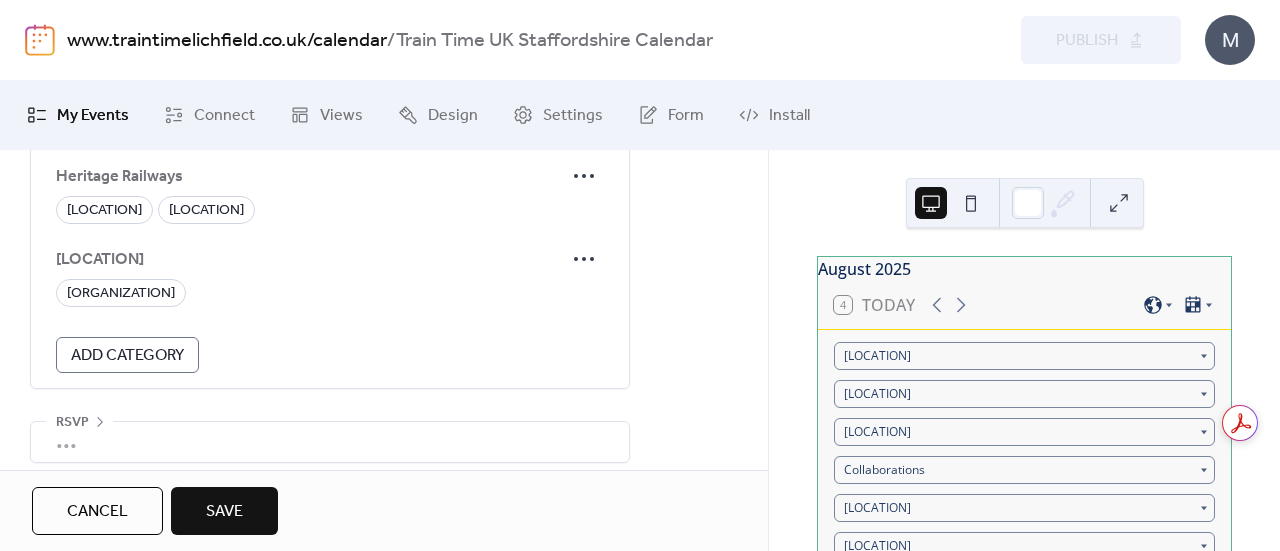 scroll, scrollTop: 2116, scrollLeft: 0, axis: vertical 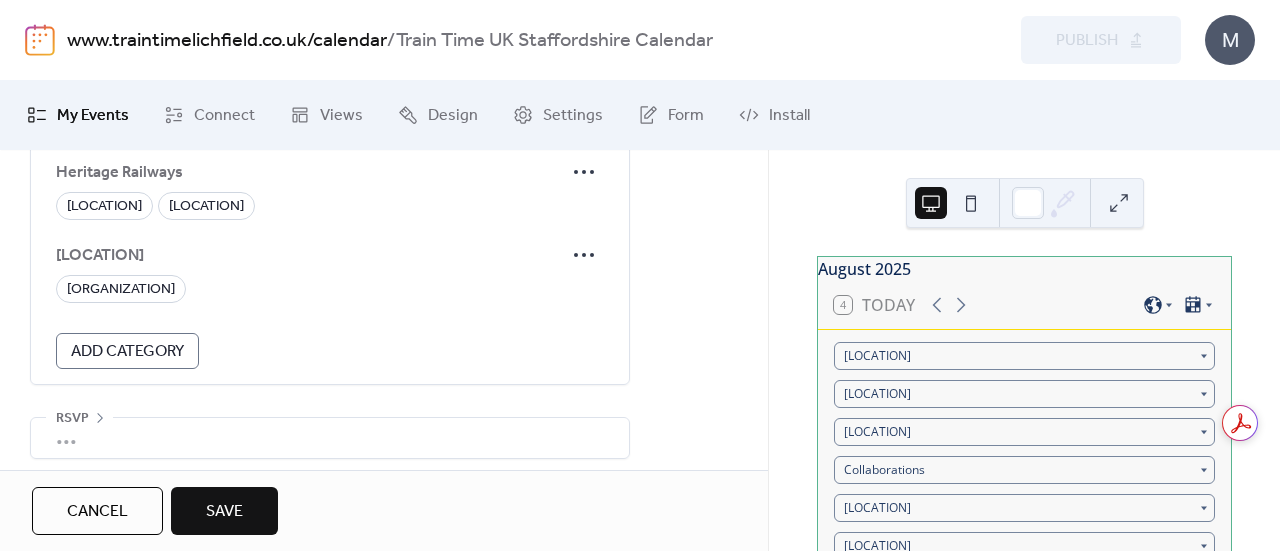 click on "Save" at bounding box center [224, 512] 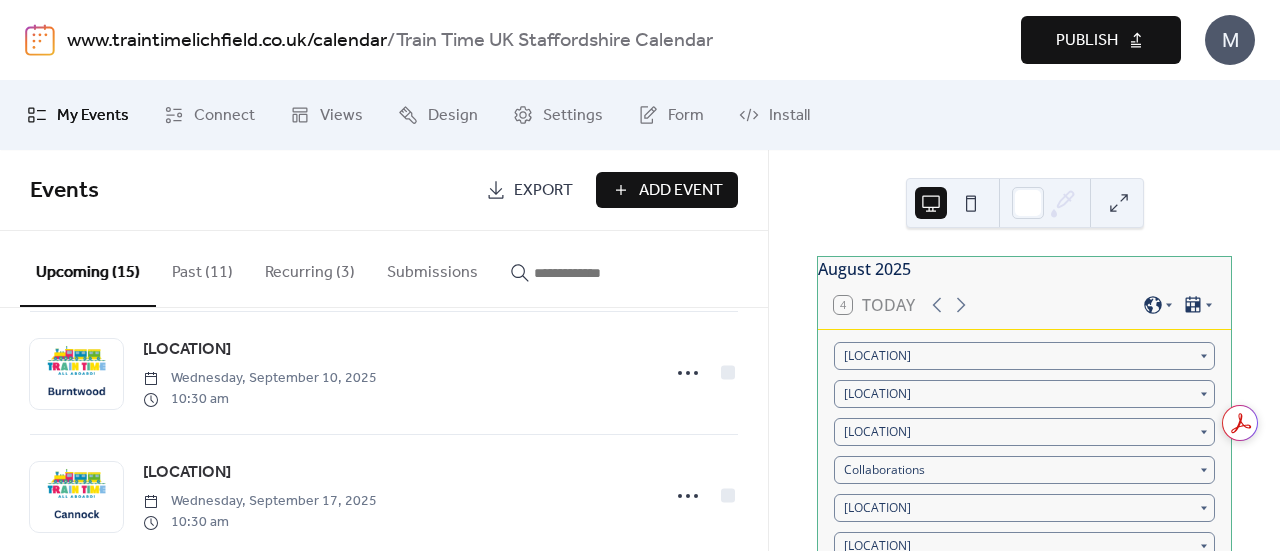 scroll, scrollTop: 0, scrollLeft: 0, axis: both 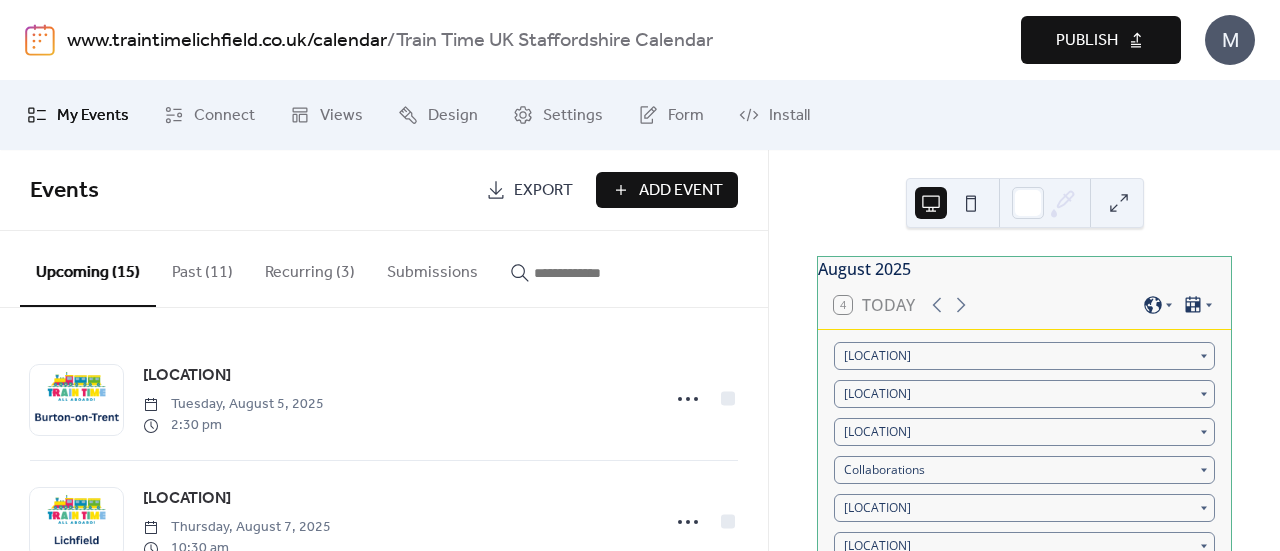 click on "Publish" at bounding box center [1087, 41] 